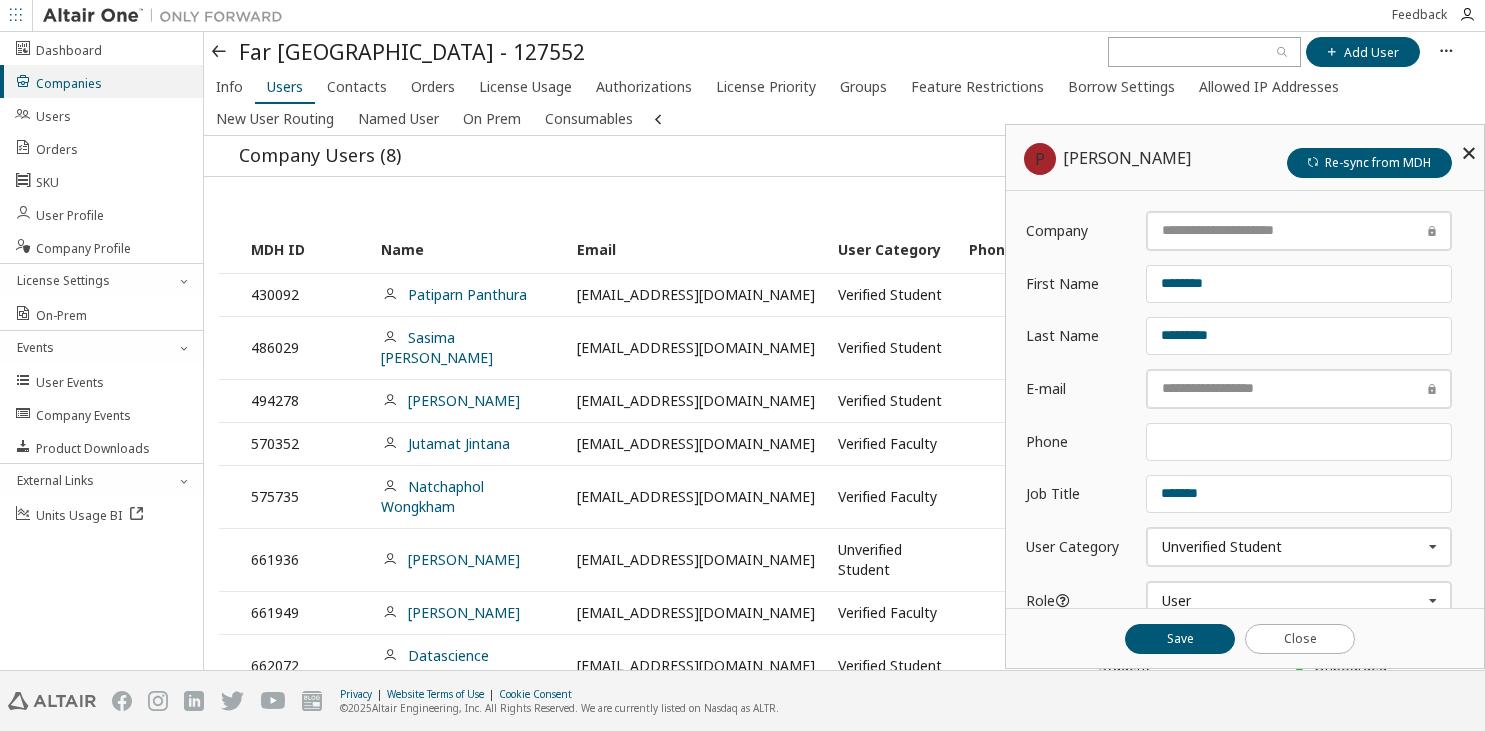 scroll, scrollTop: 0, scrollLeft: 0, axis: both 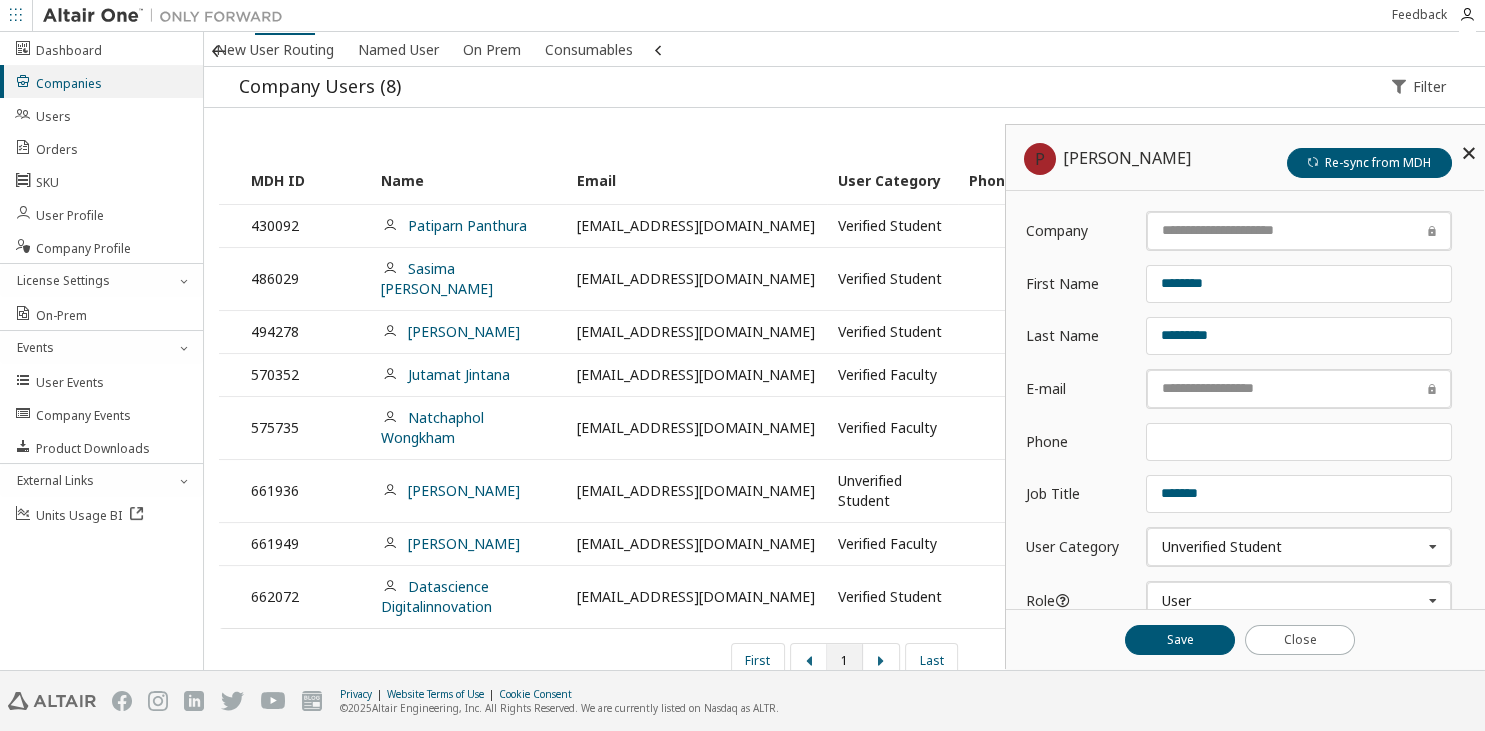 click at bounding box center [1469, 153] 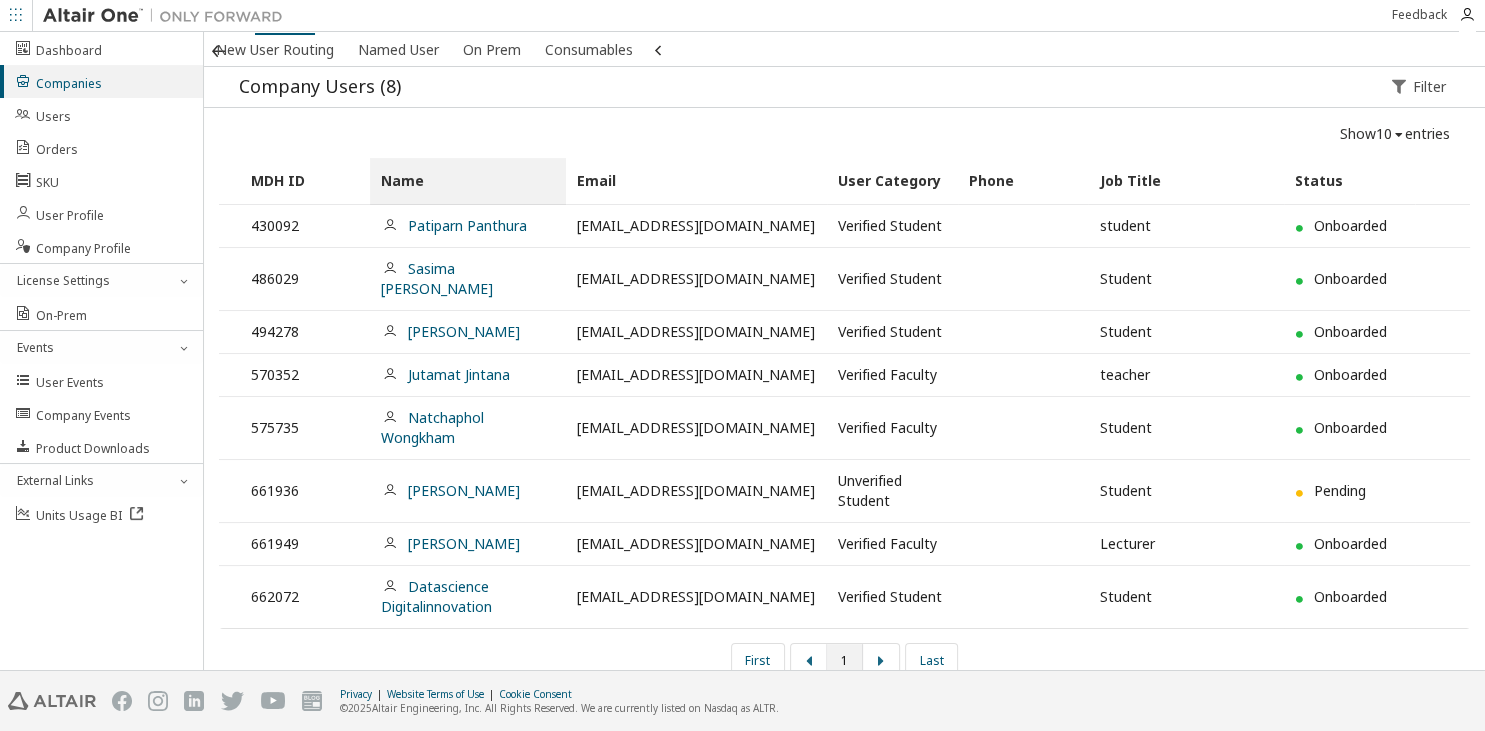 scroll, scrollTop: 0, scrollLeft: 0, axis: both 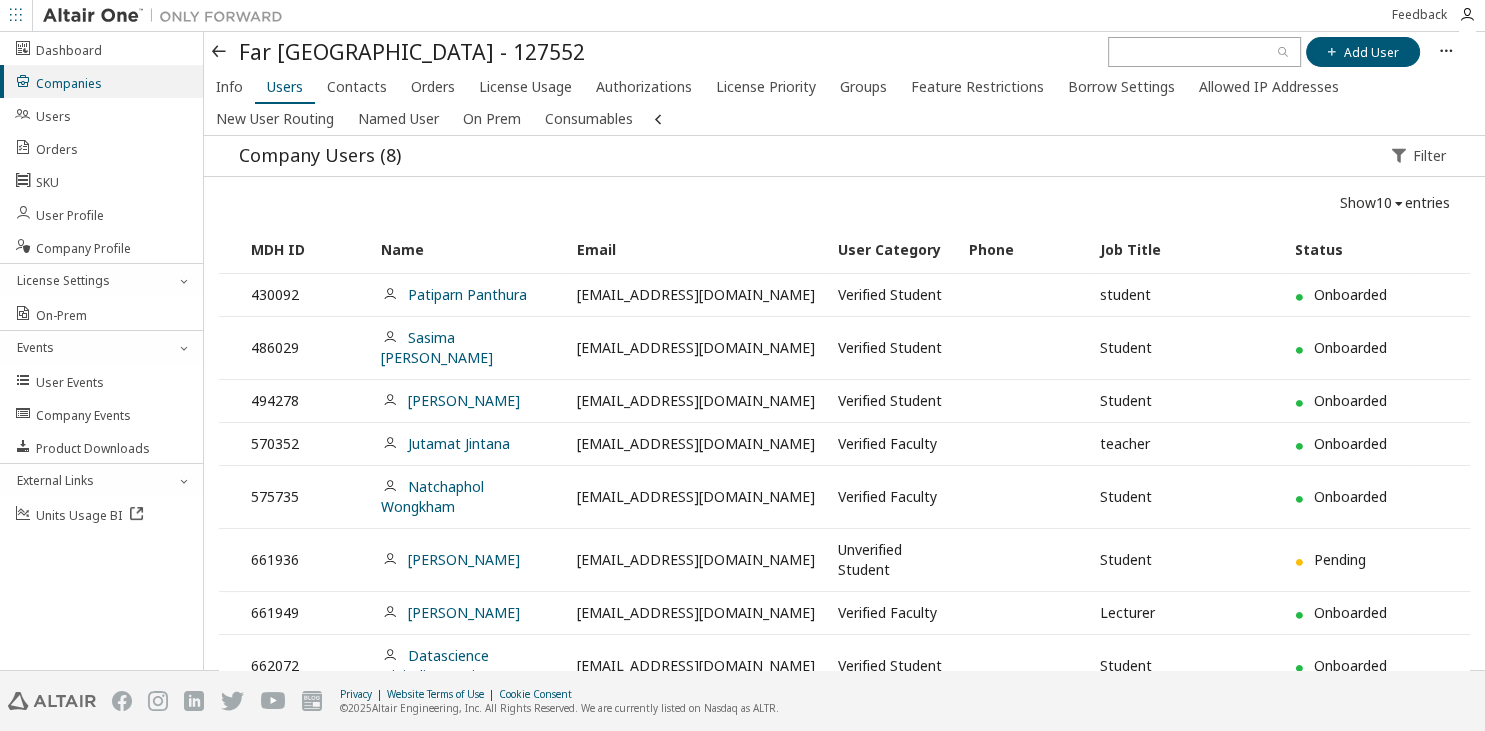 click at bounding box center (220, 52) 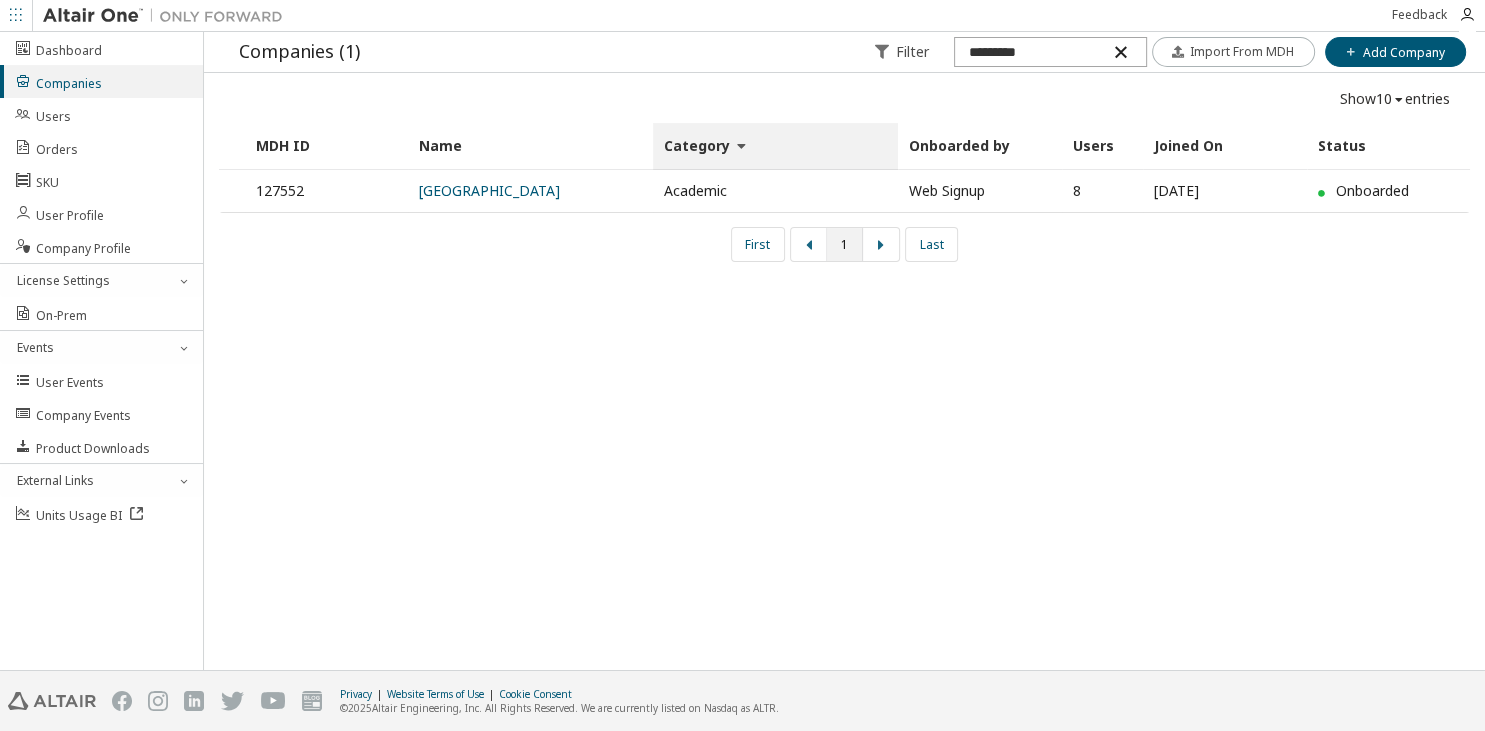click at bounding box center [1120, 52] 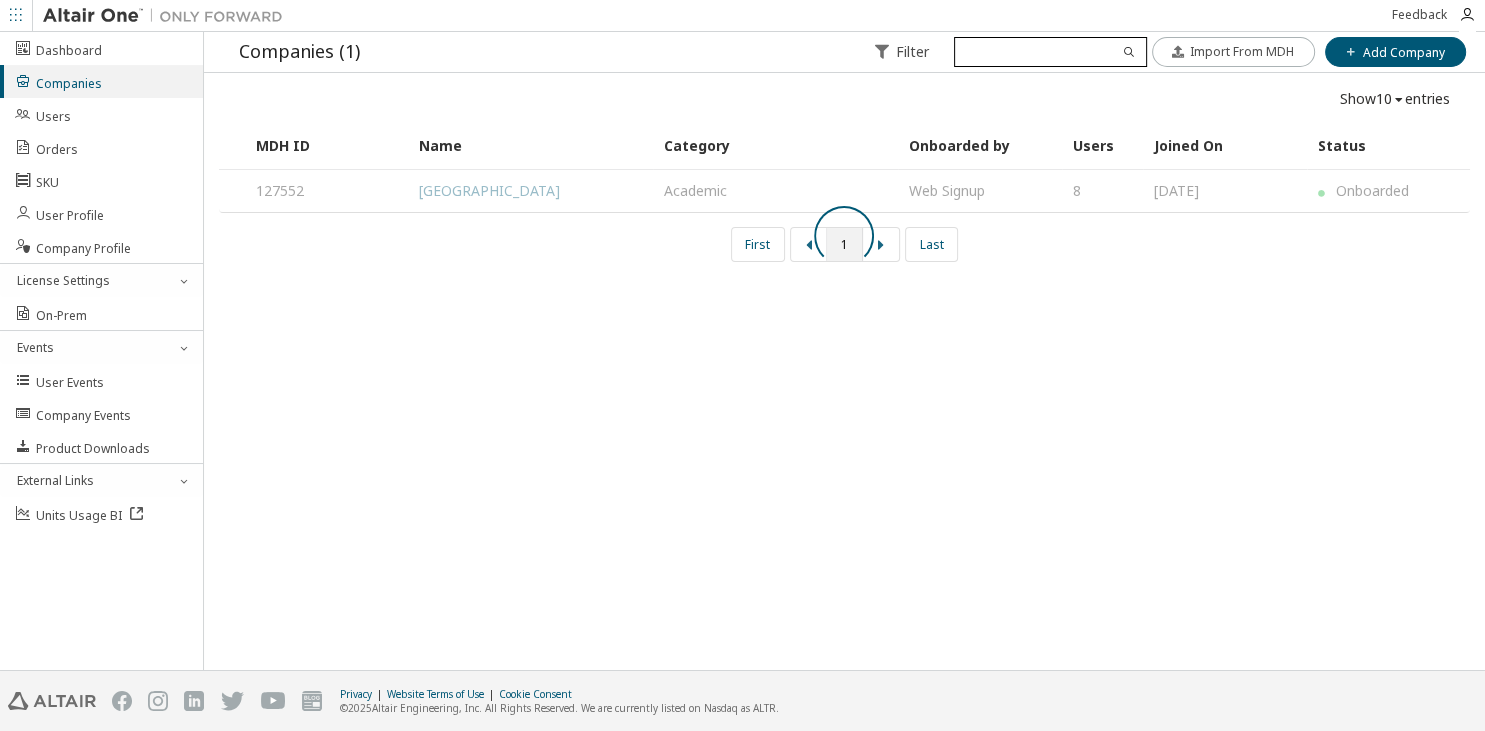 click at bounding box center [1050, 52] 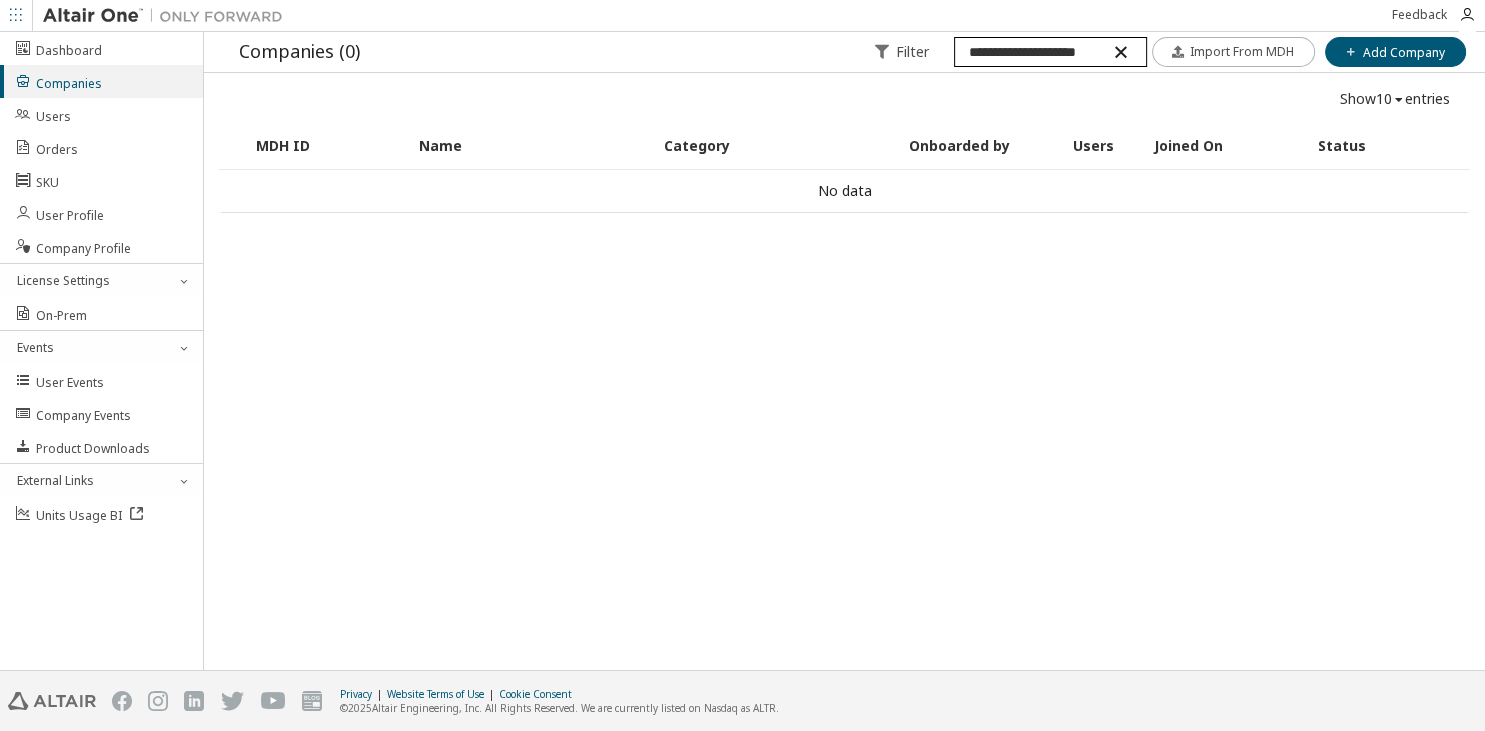 click on "**********" at bounding box center [1050, 52] 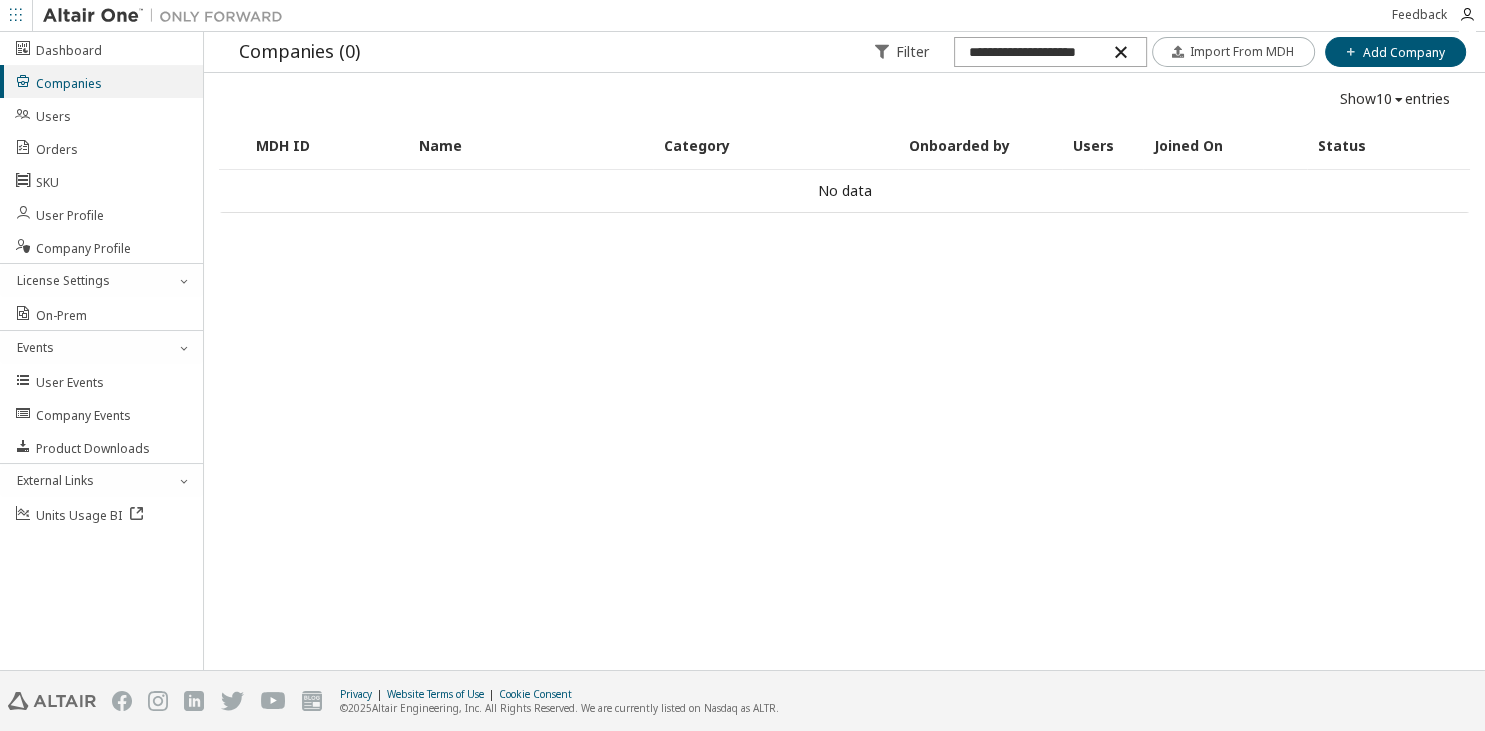 type on "**********" 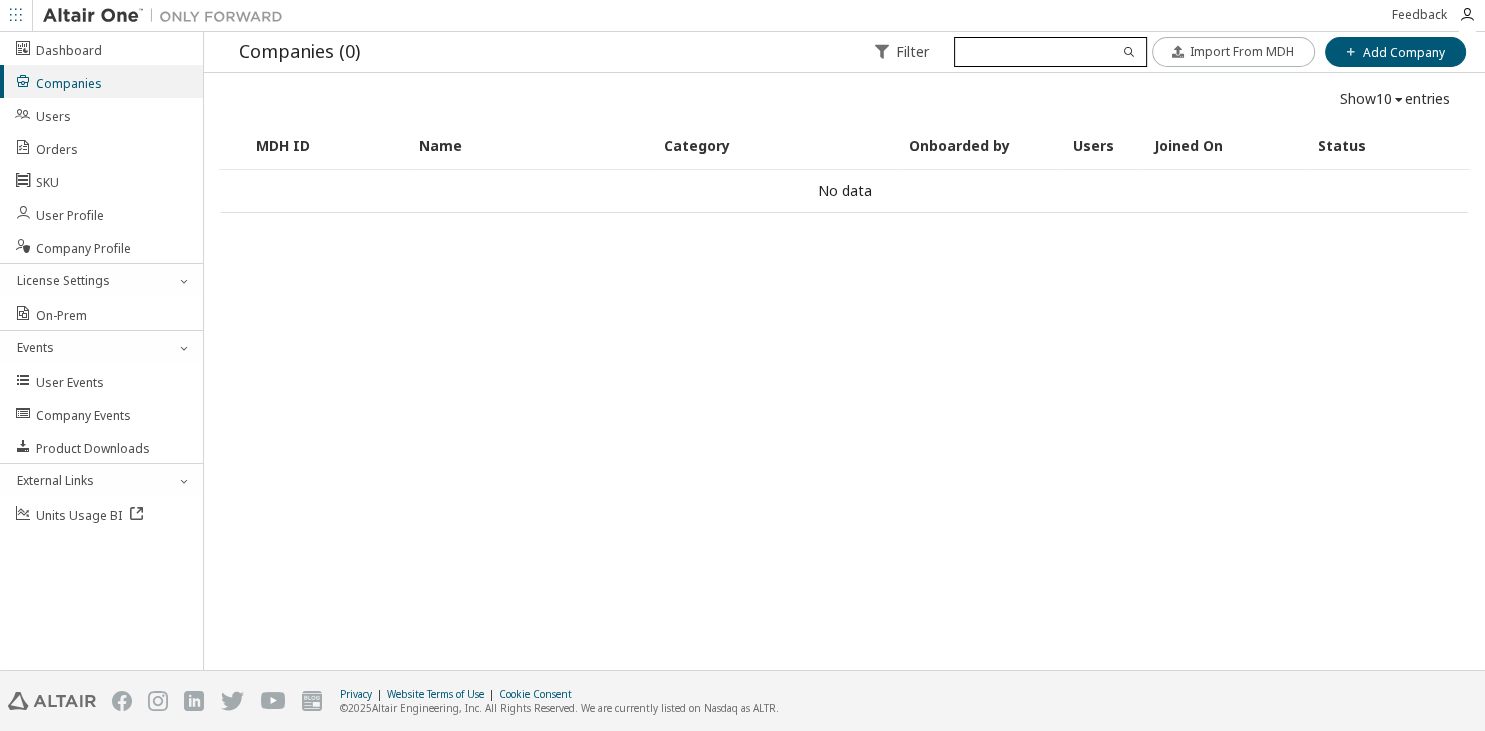 click at bounding box center [1050, 52] 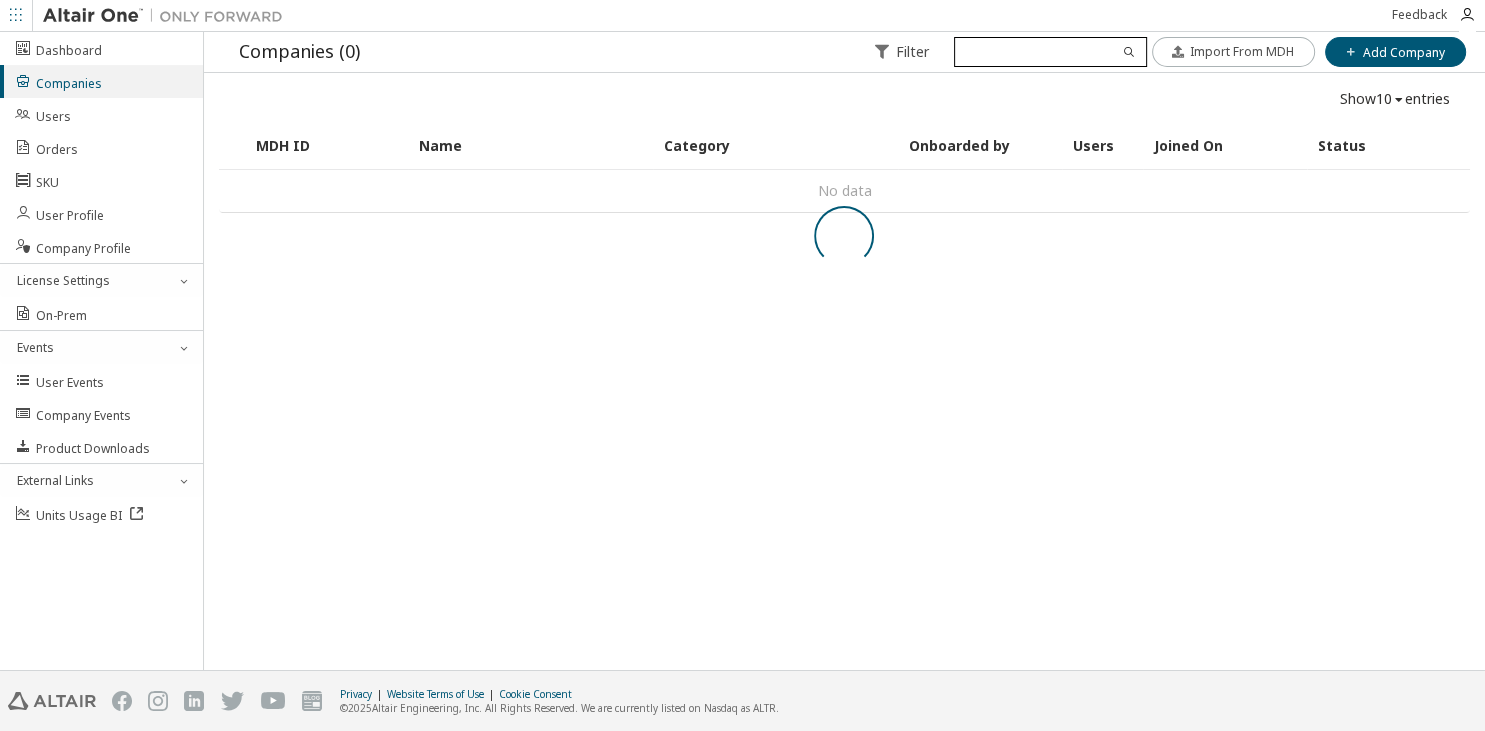 paste on "**********" 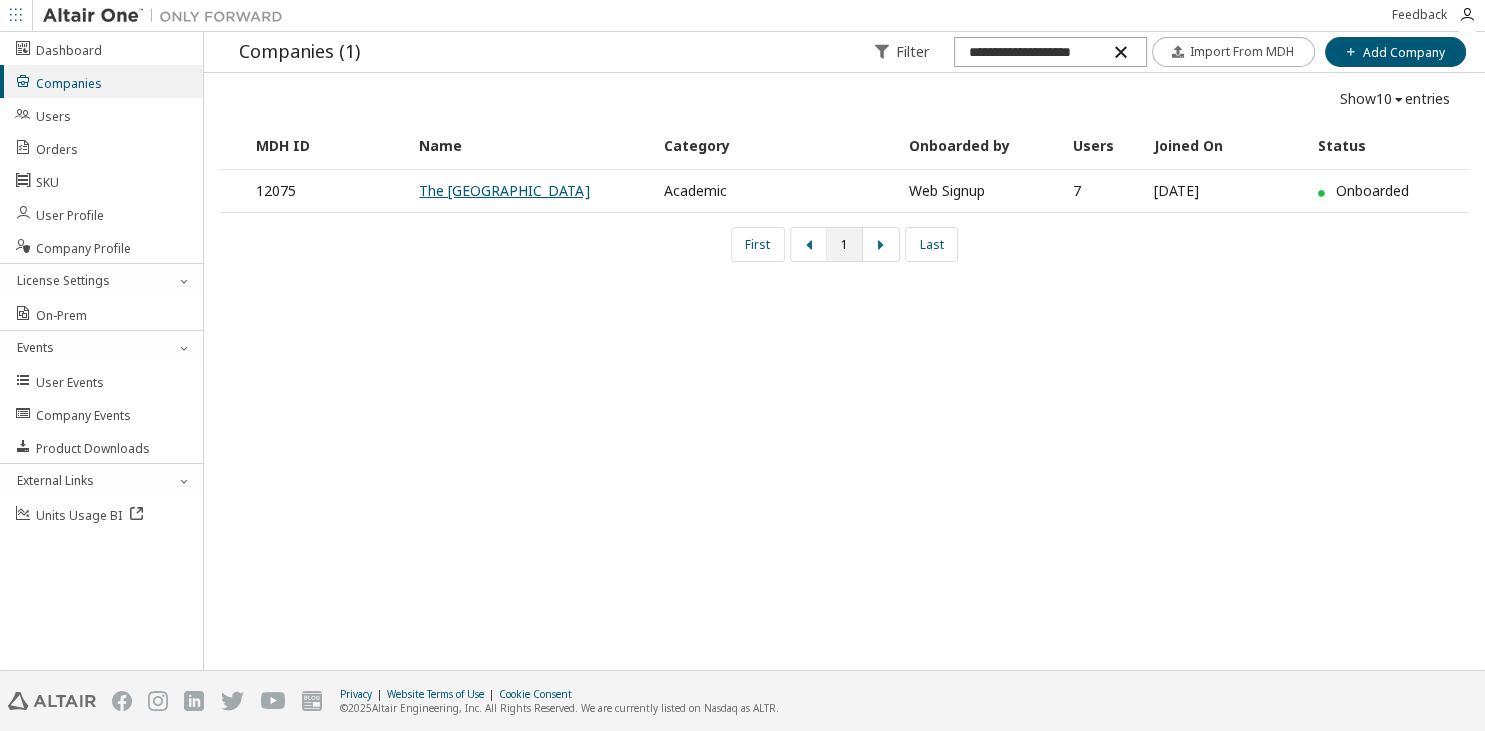 type on "**********" 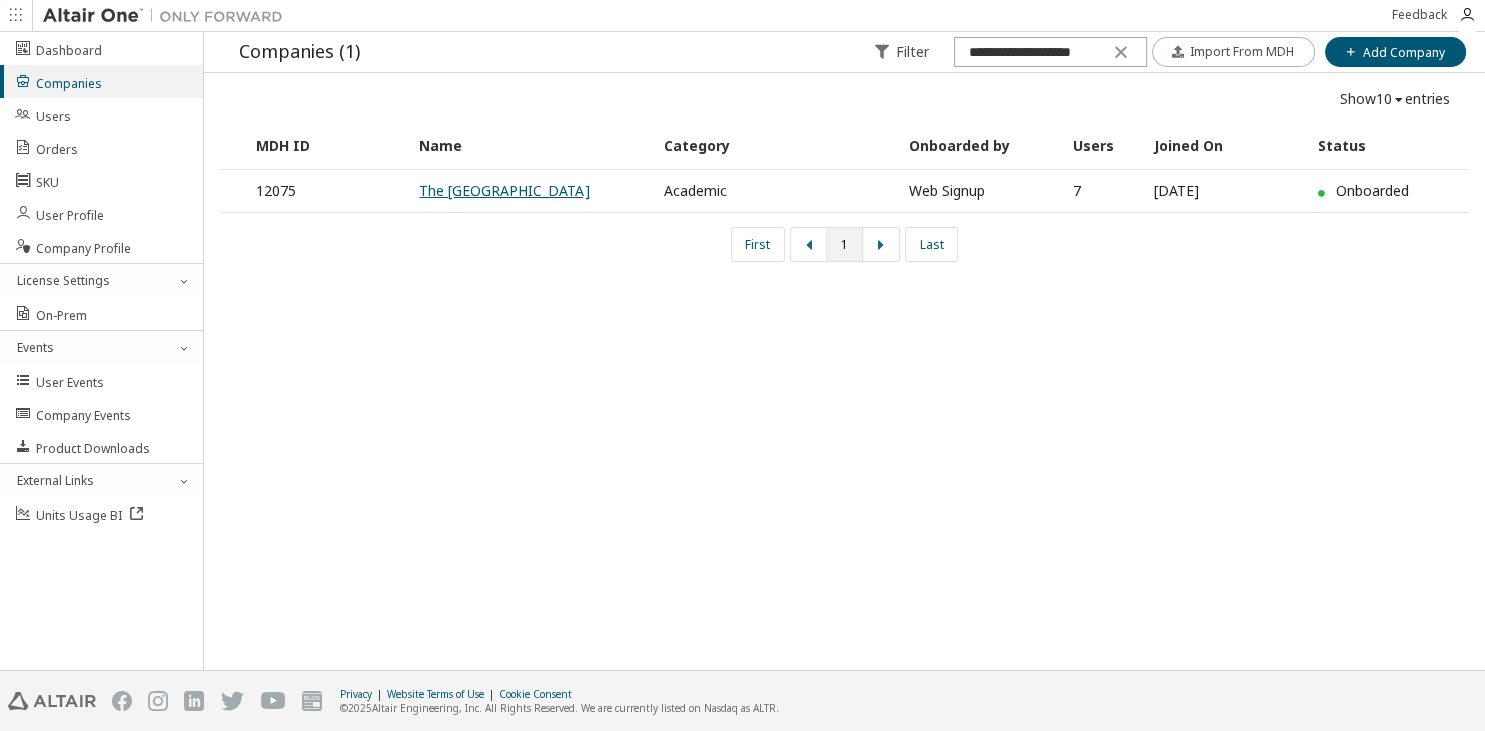 click on "The [GEOGRAPHIC_DATA]" at bounding box center [504, 190] 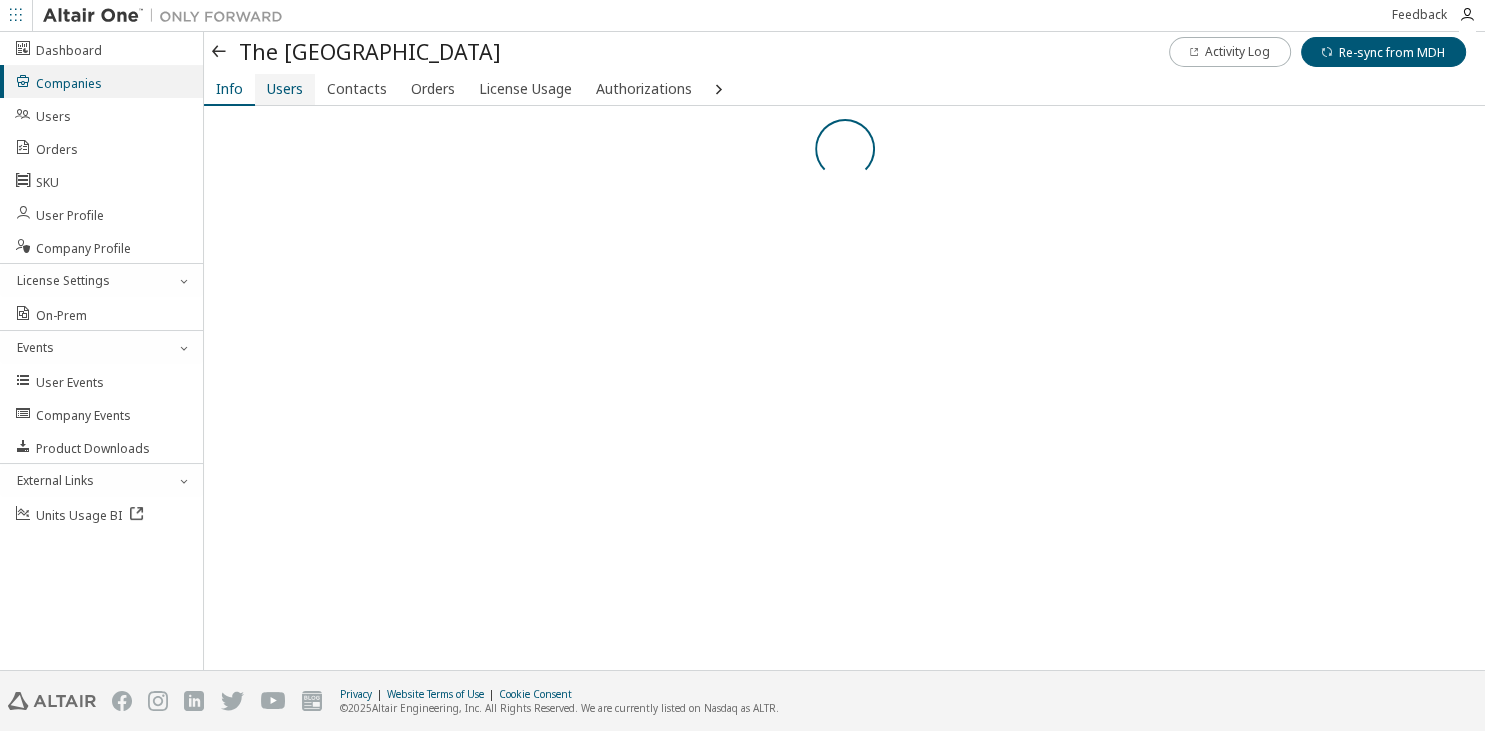 click on "Users" at bounding box center [285, 89] 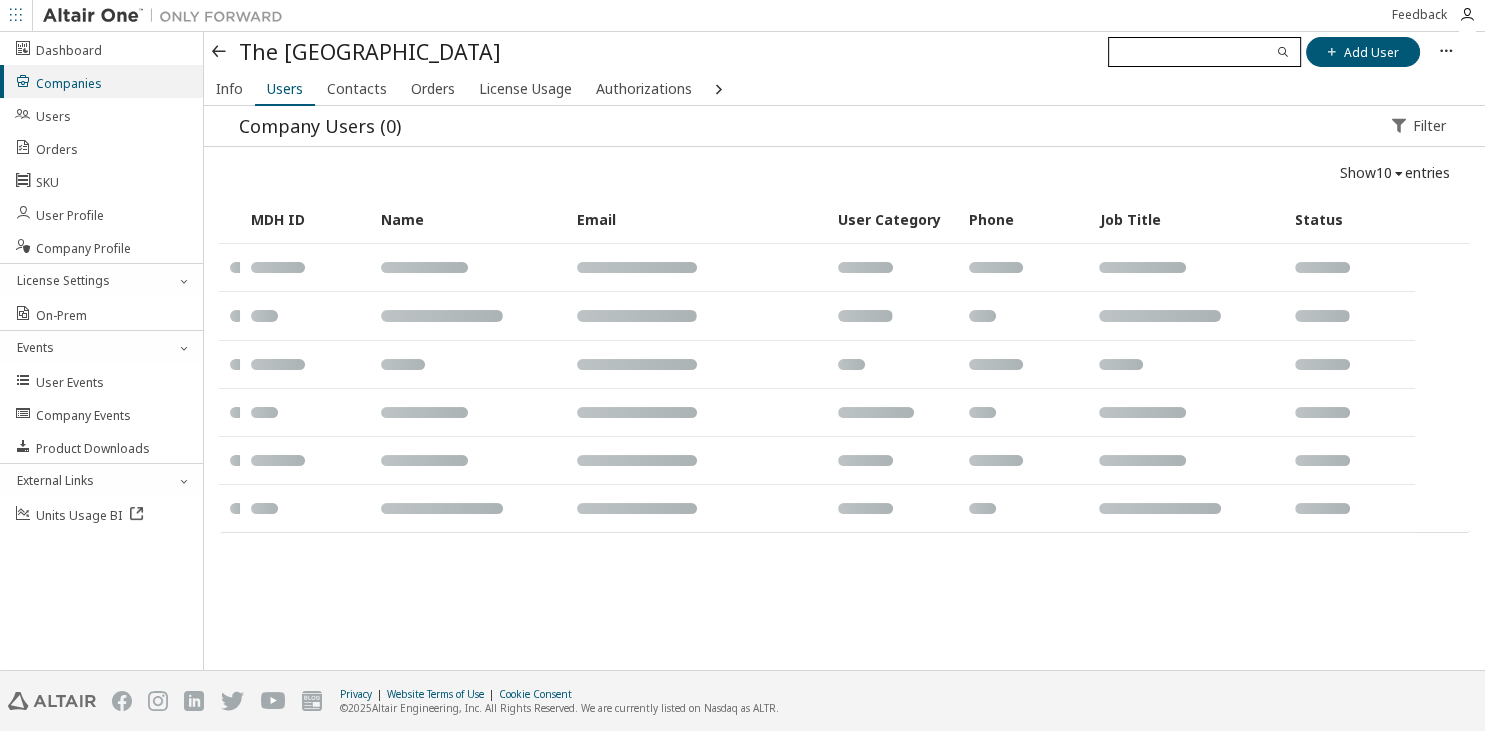 click at bounding box center [1204, 52] 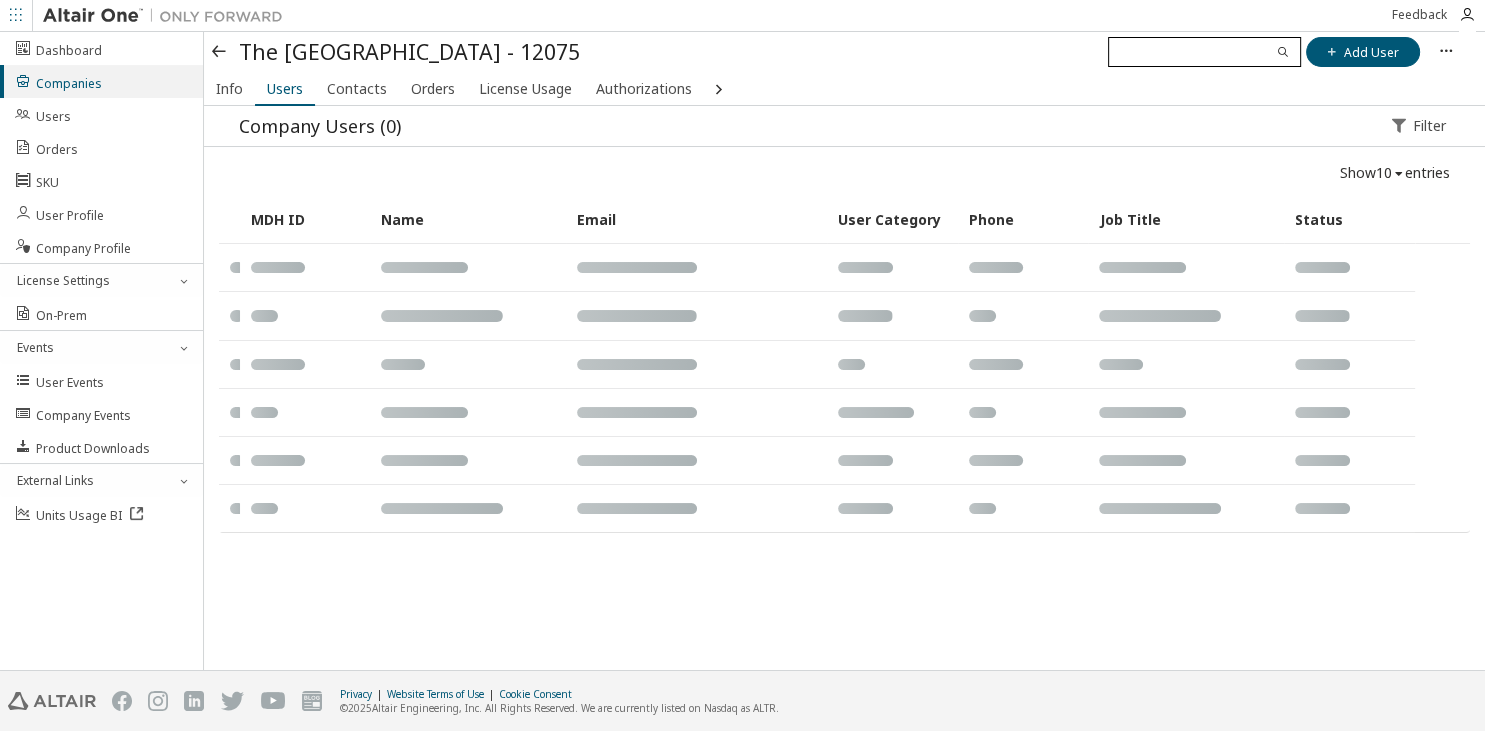 paste on "**********" 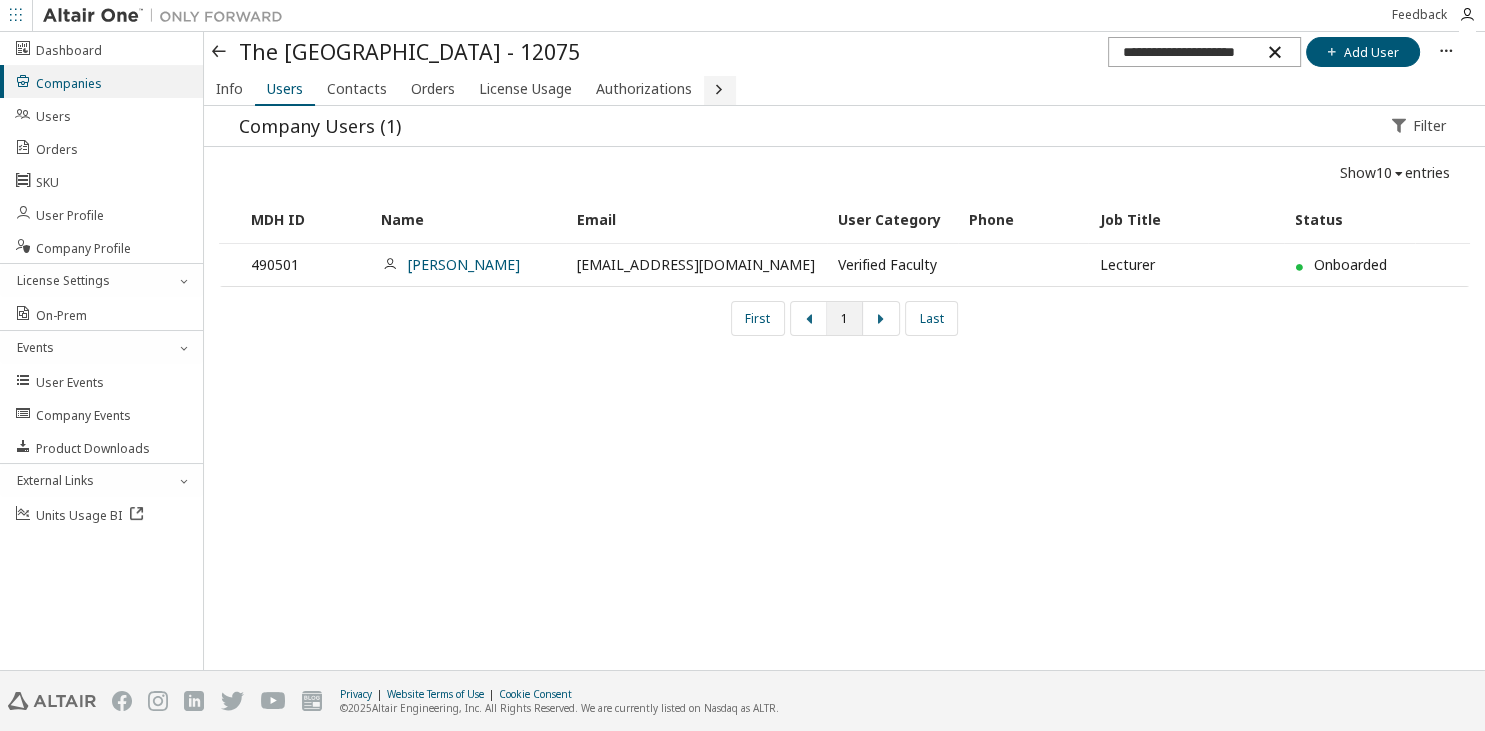 type on "**********" 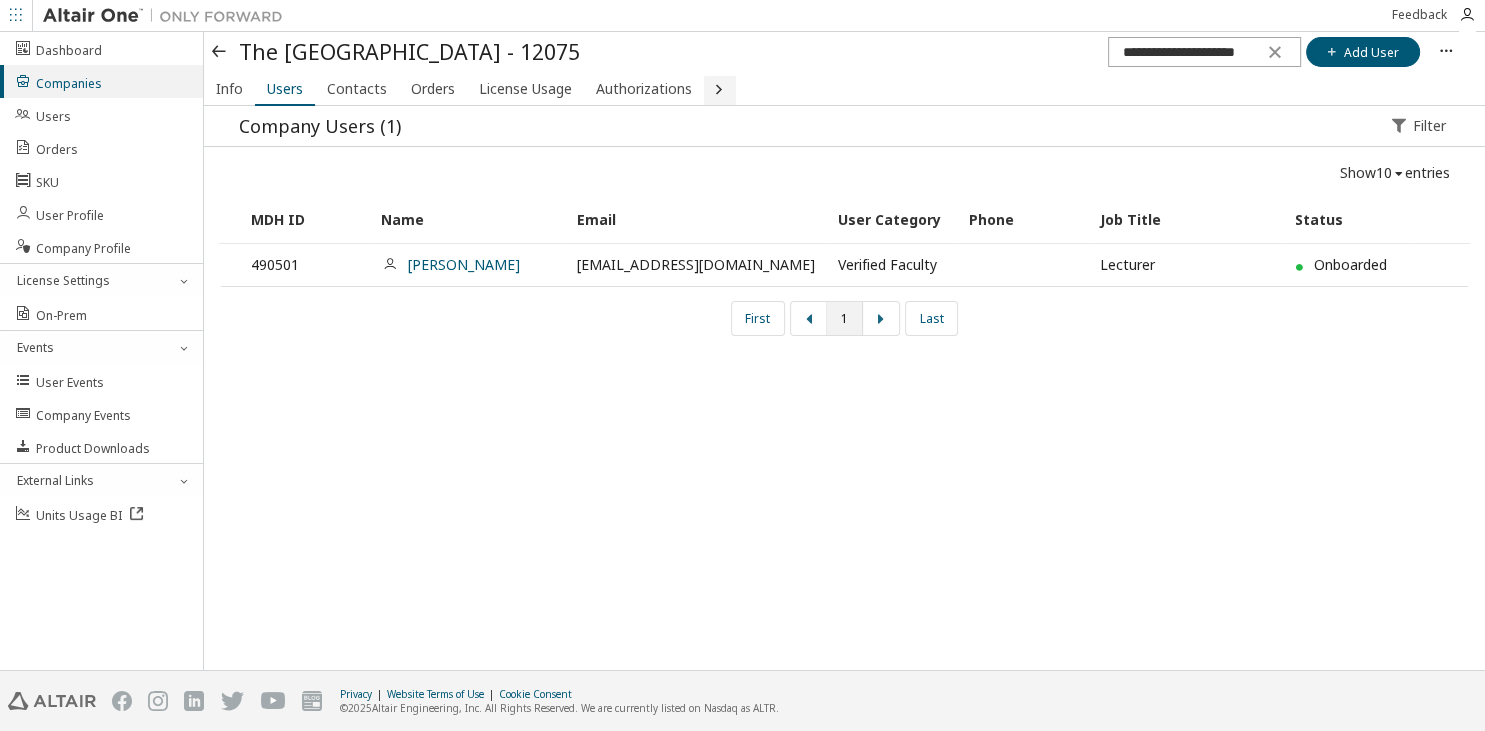 click at bounding box center (718, 88) 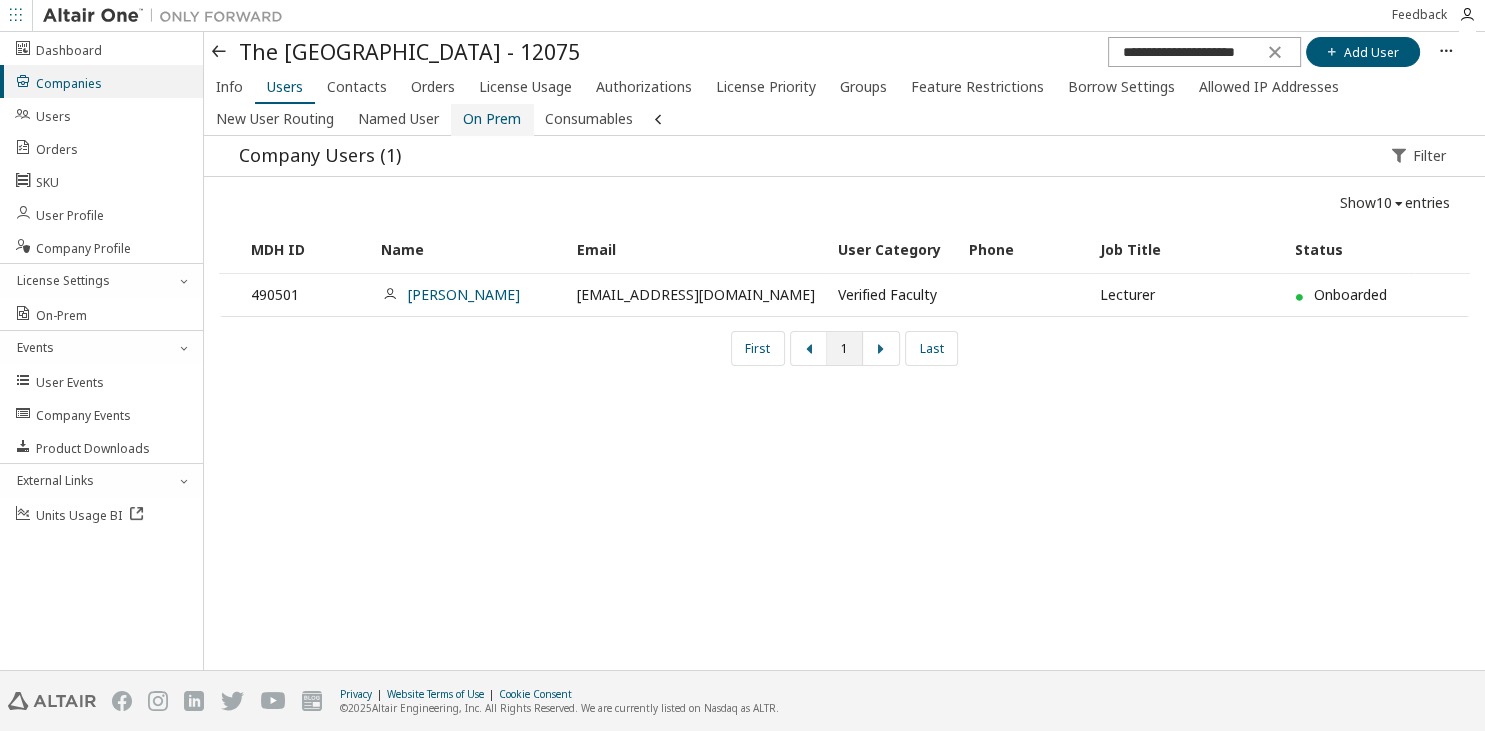 click on "On Prem" at bounding box center (492, 119) 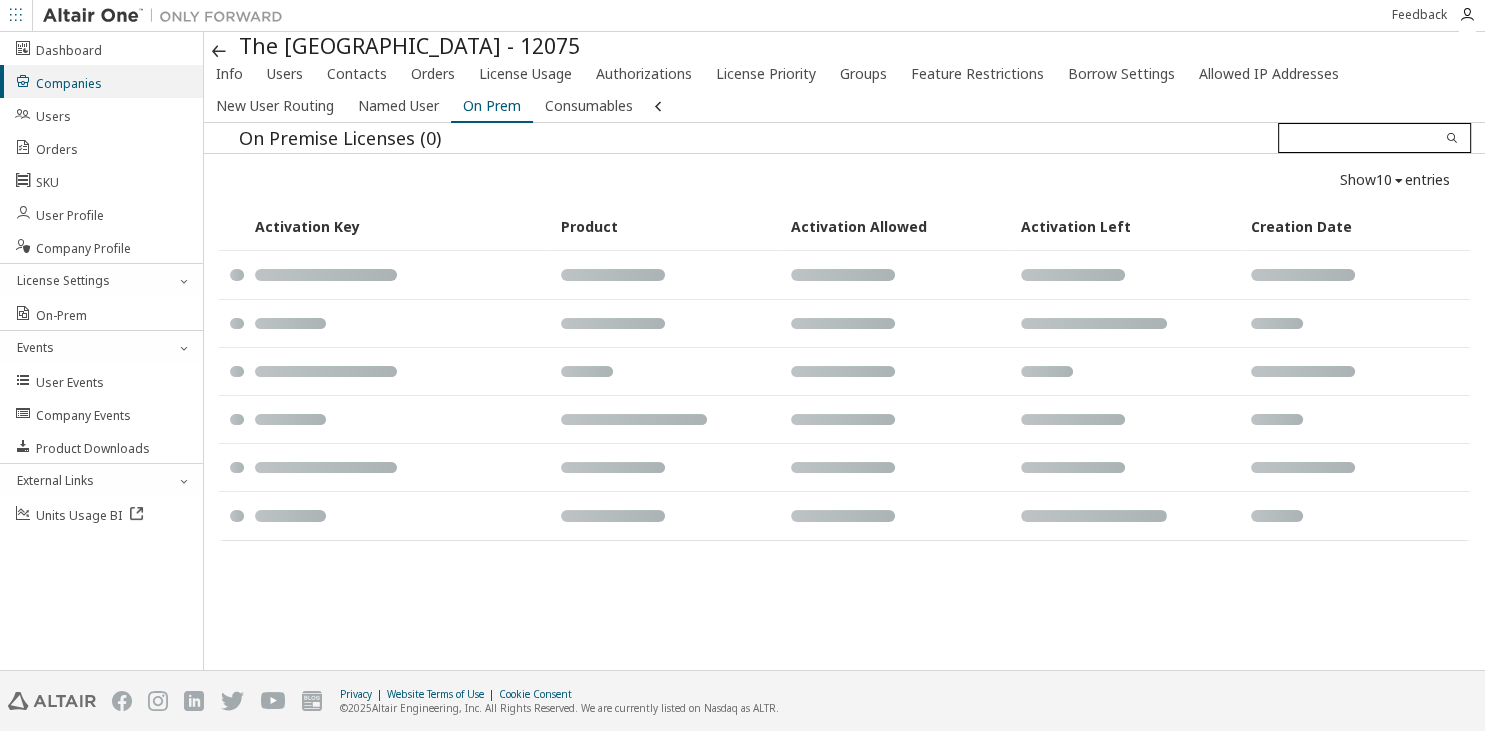 click at bounding box center (1374, 138) 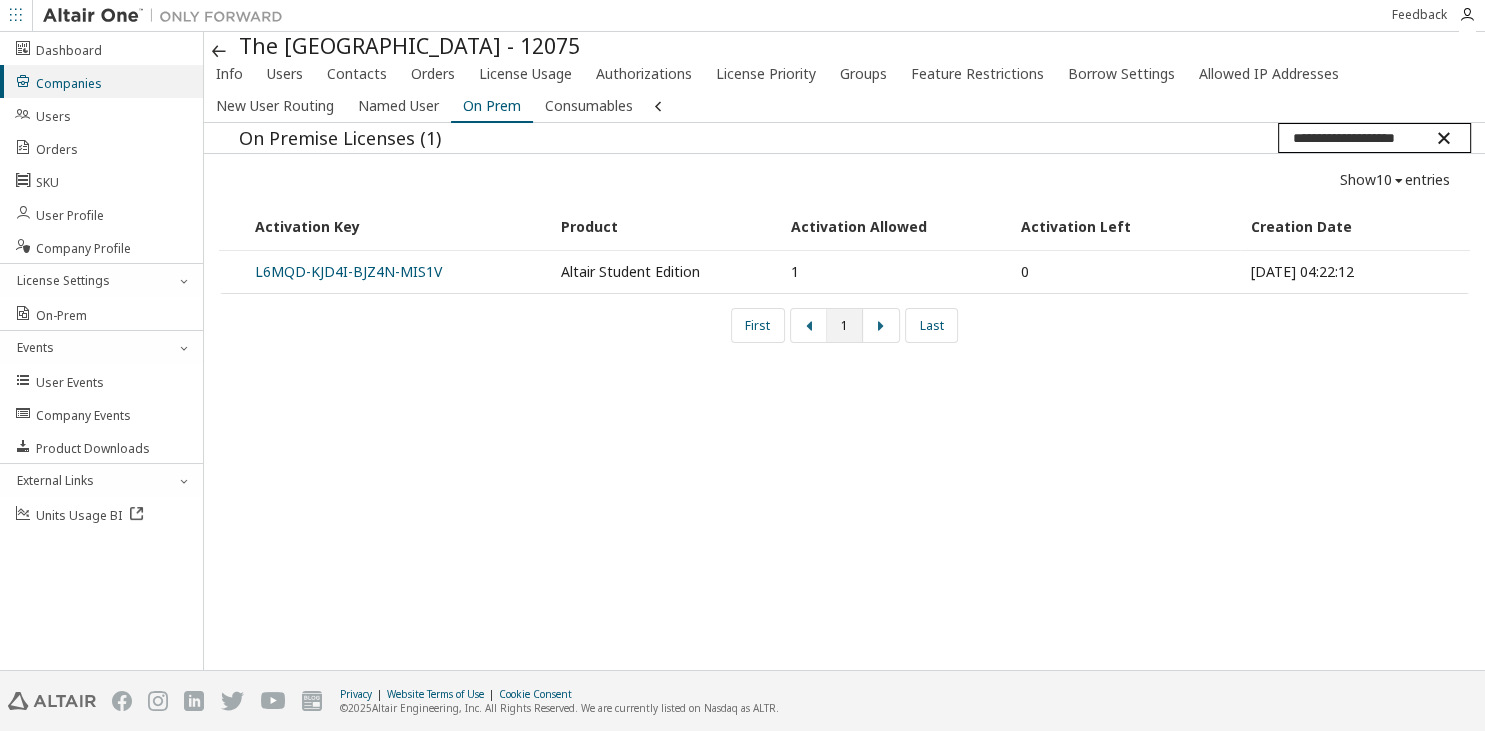 type on "**********" 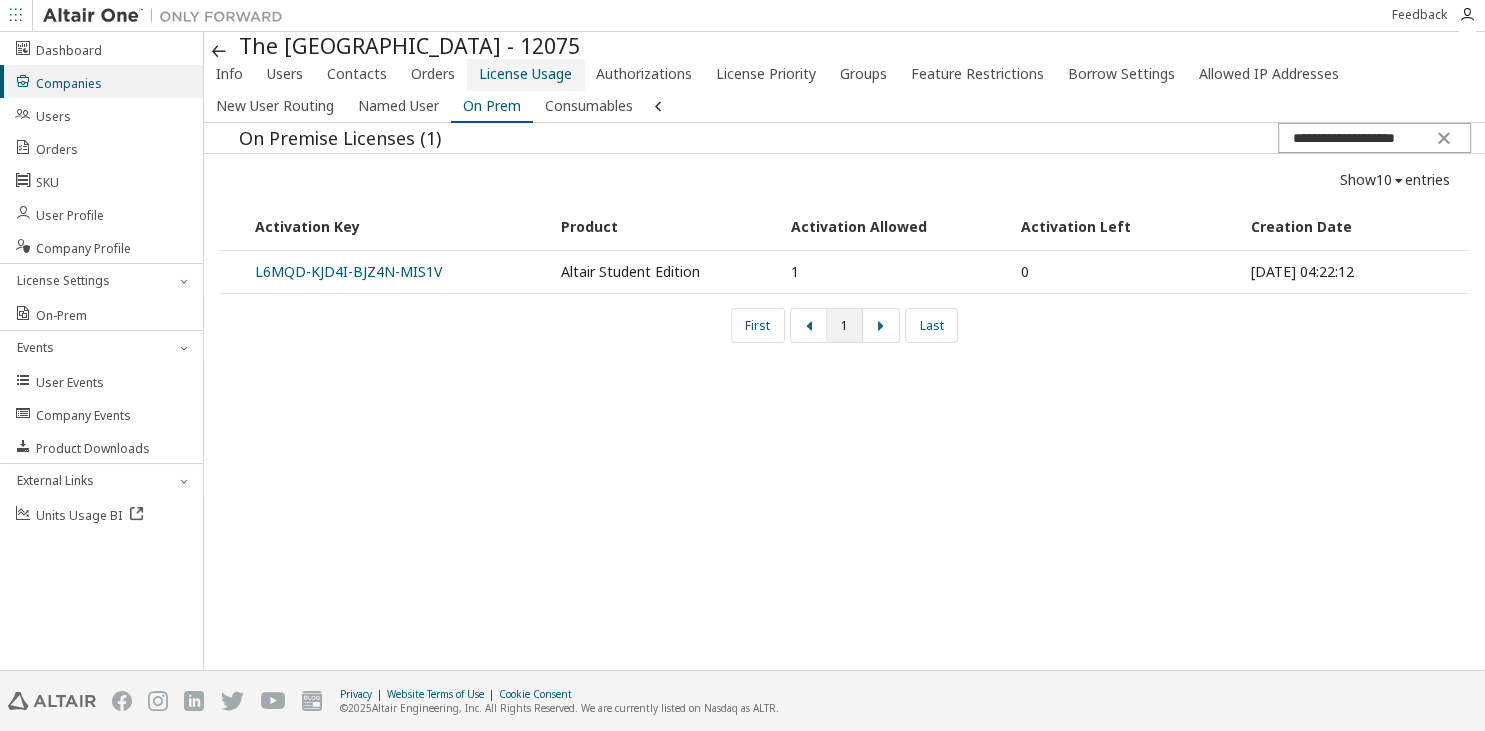 click on "License Usage" at bounding box center [525, 74] 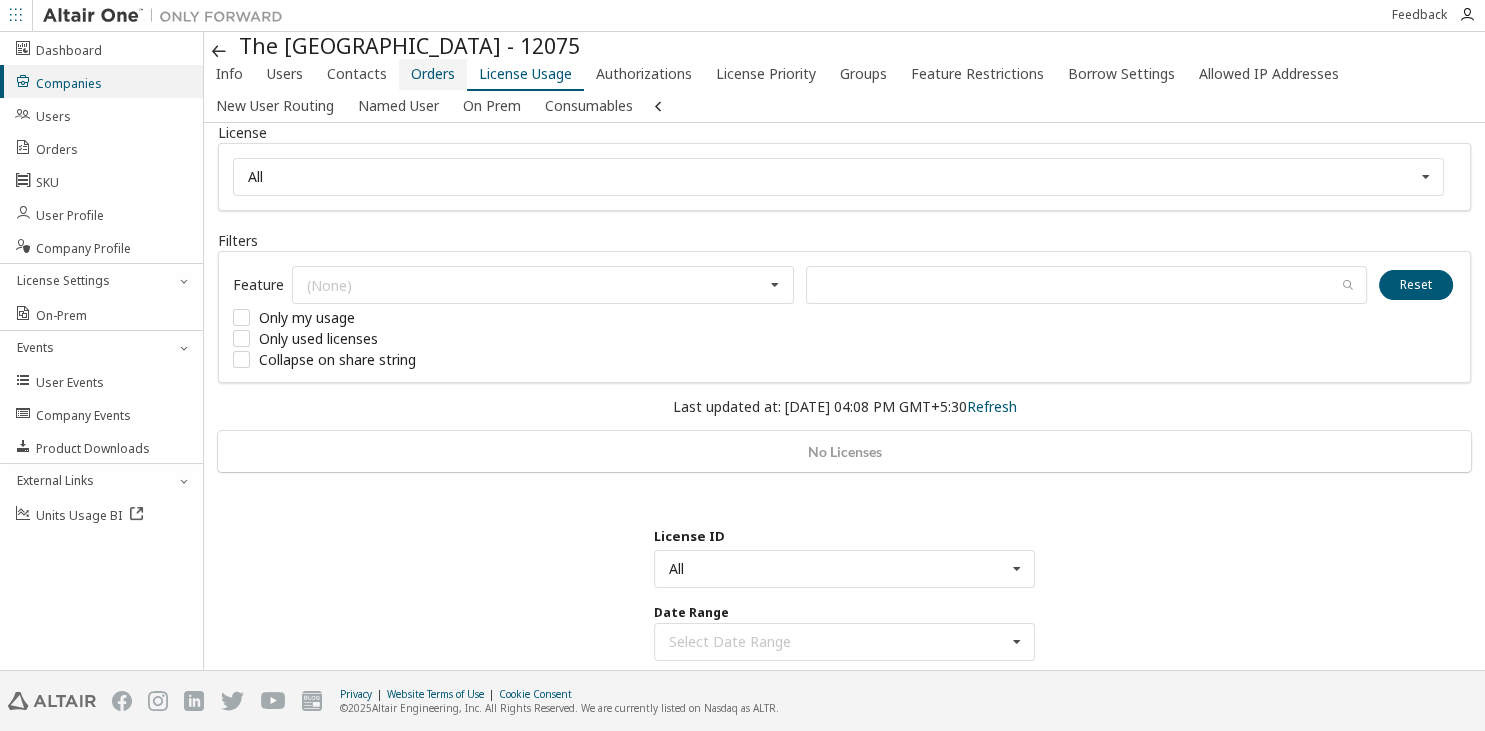 click on "Orders" at bounding box center (433, 74) 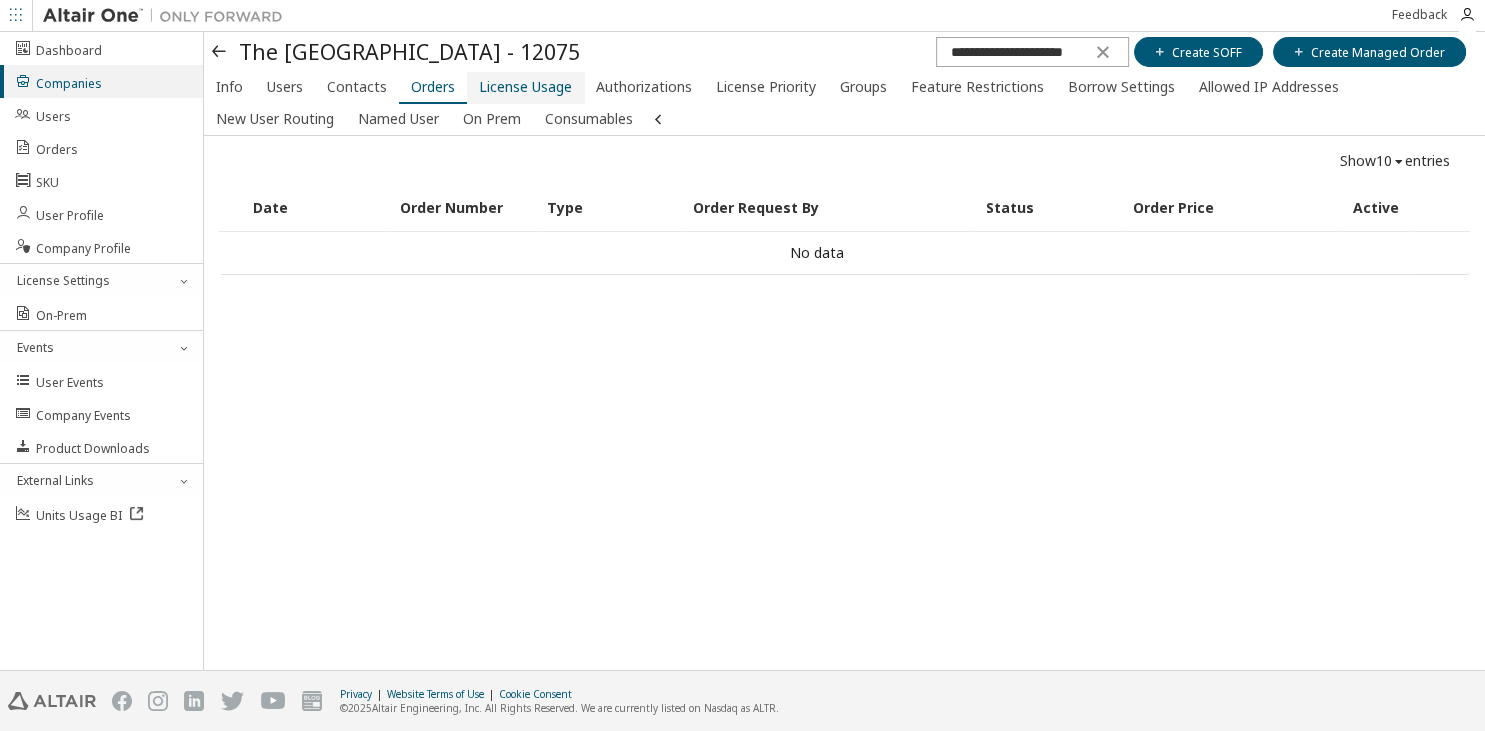 click on "License Usage" at bounding box center (525, 87) 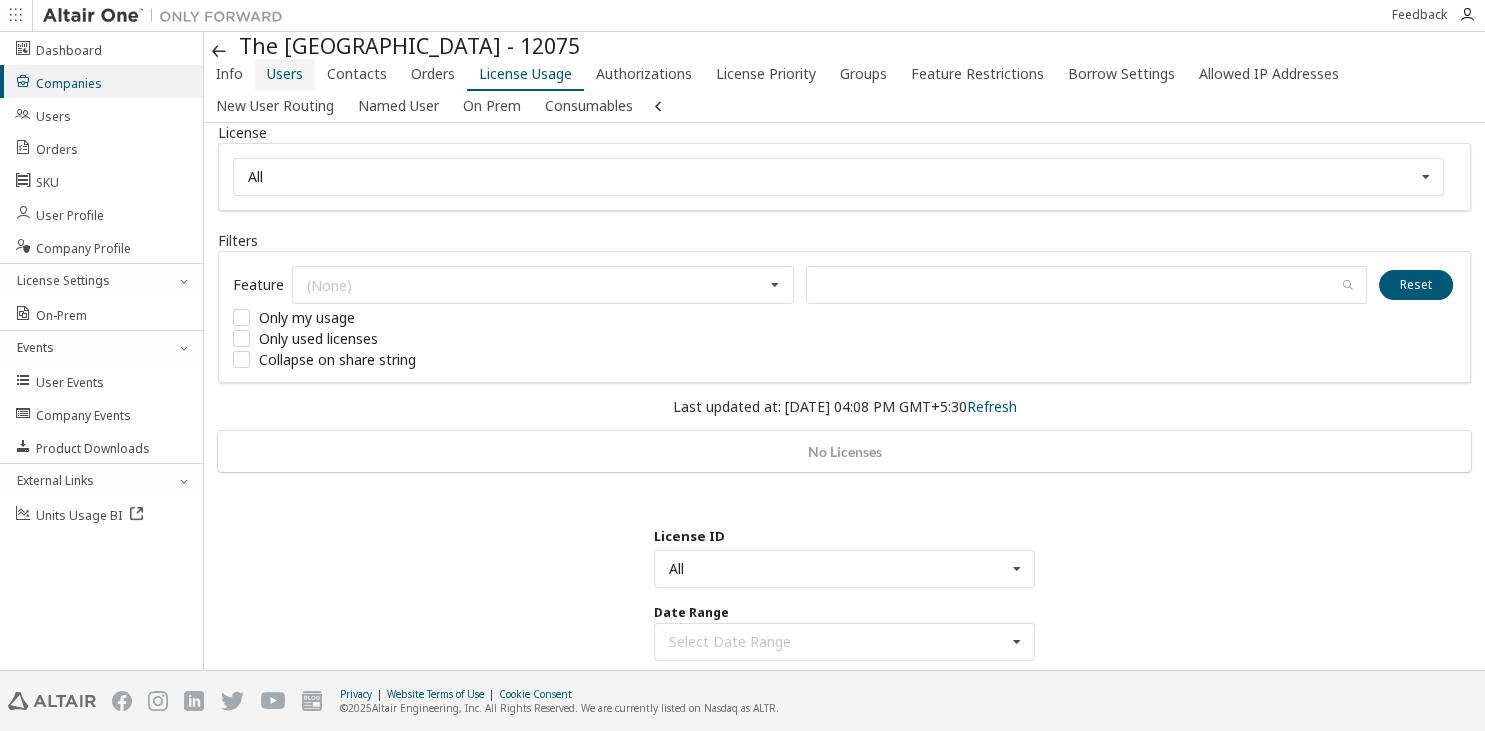 click on "Users" at bounding box center (285, 74) 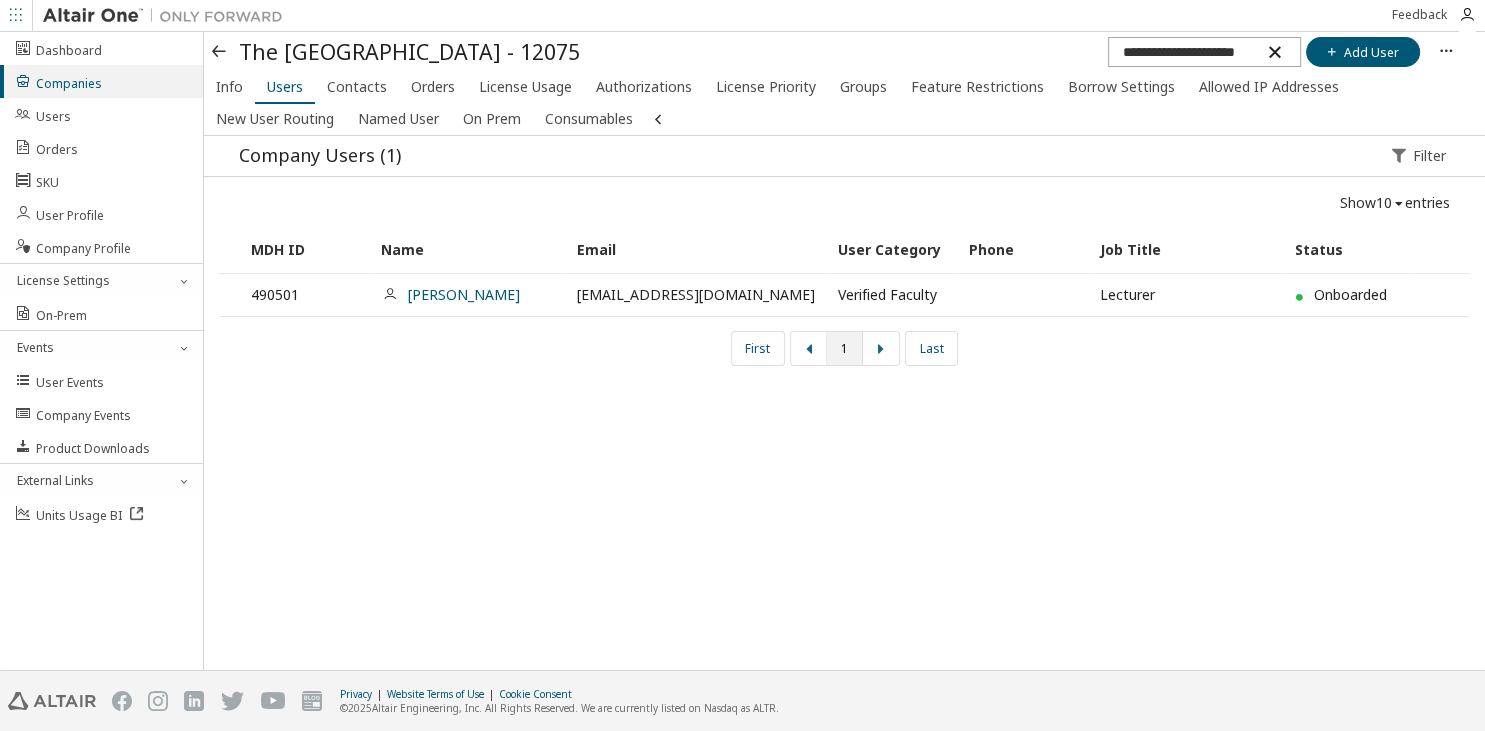 click at bounding box center (1274, 52) 